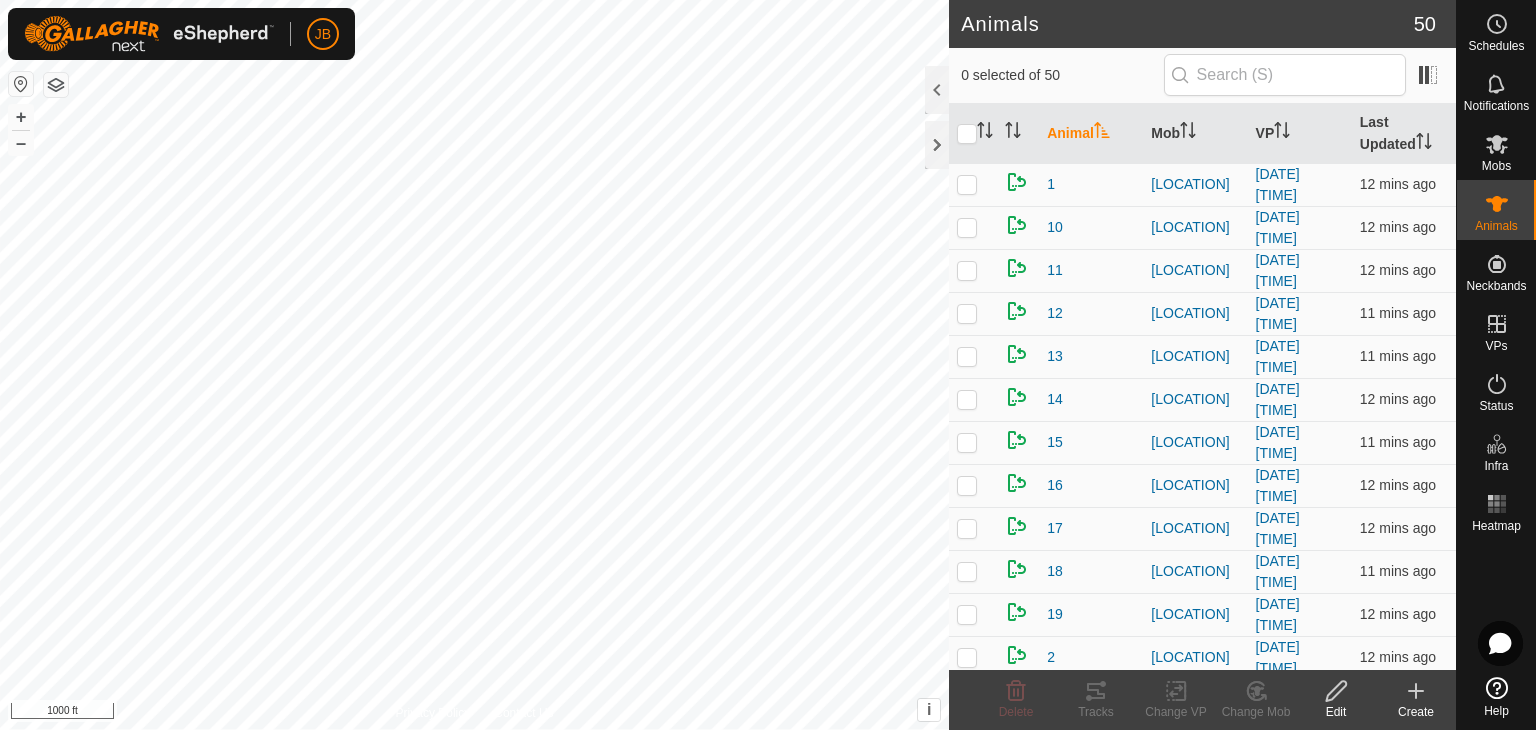 scroll, scrollTop: 0, scrollLeft: 0, axis: both 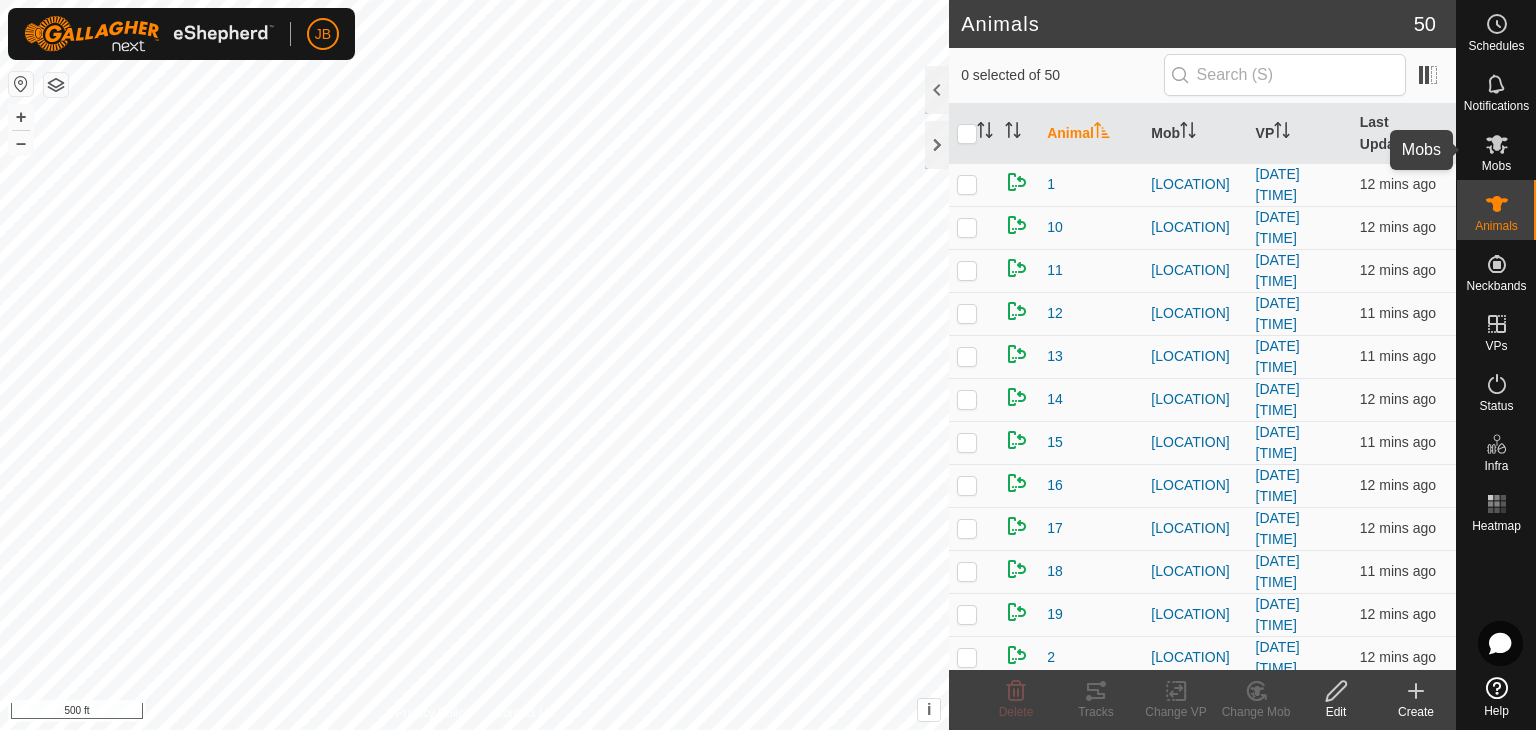 click 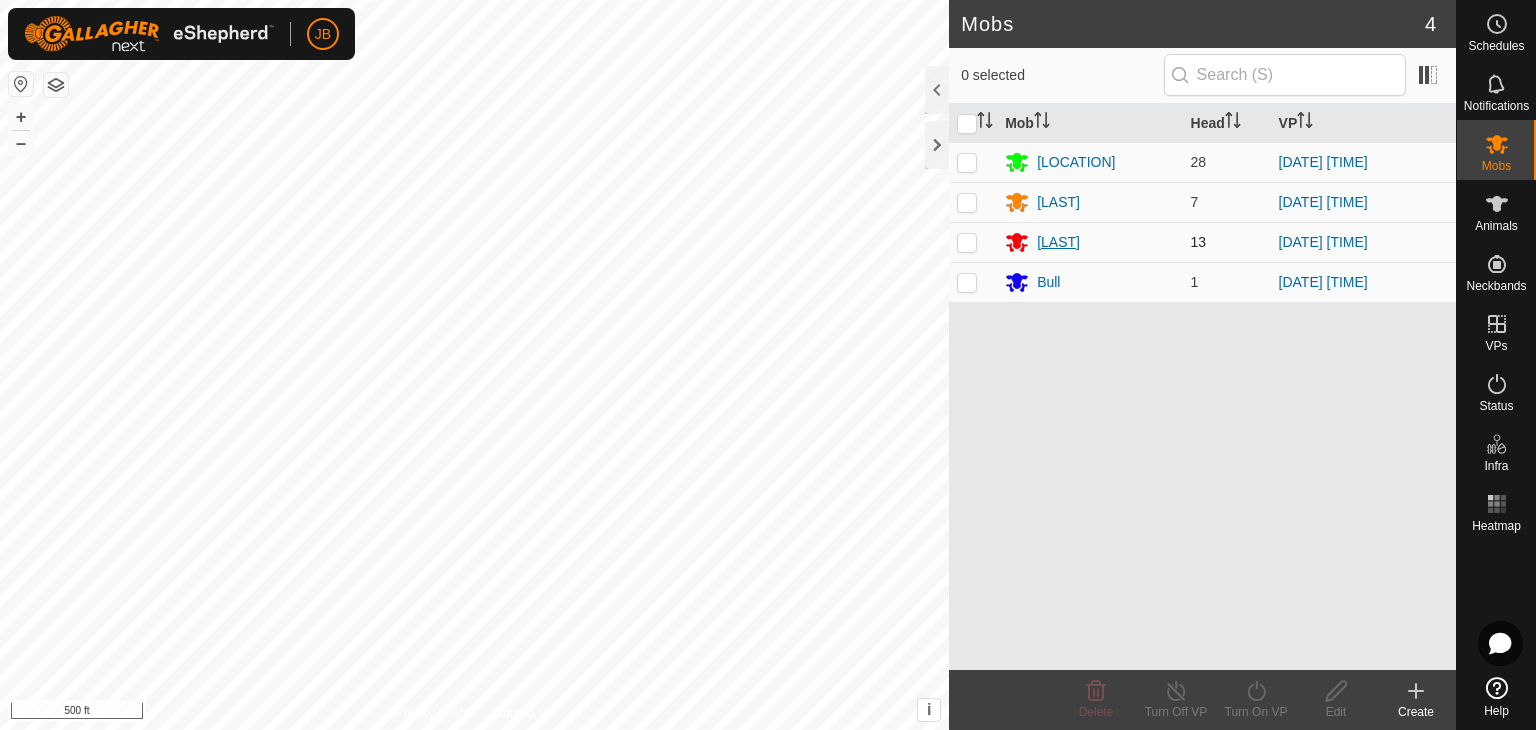 click on "[LAST]" at bounding box center (1058, 242) 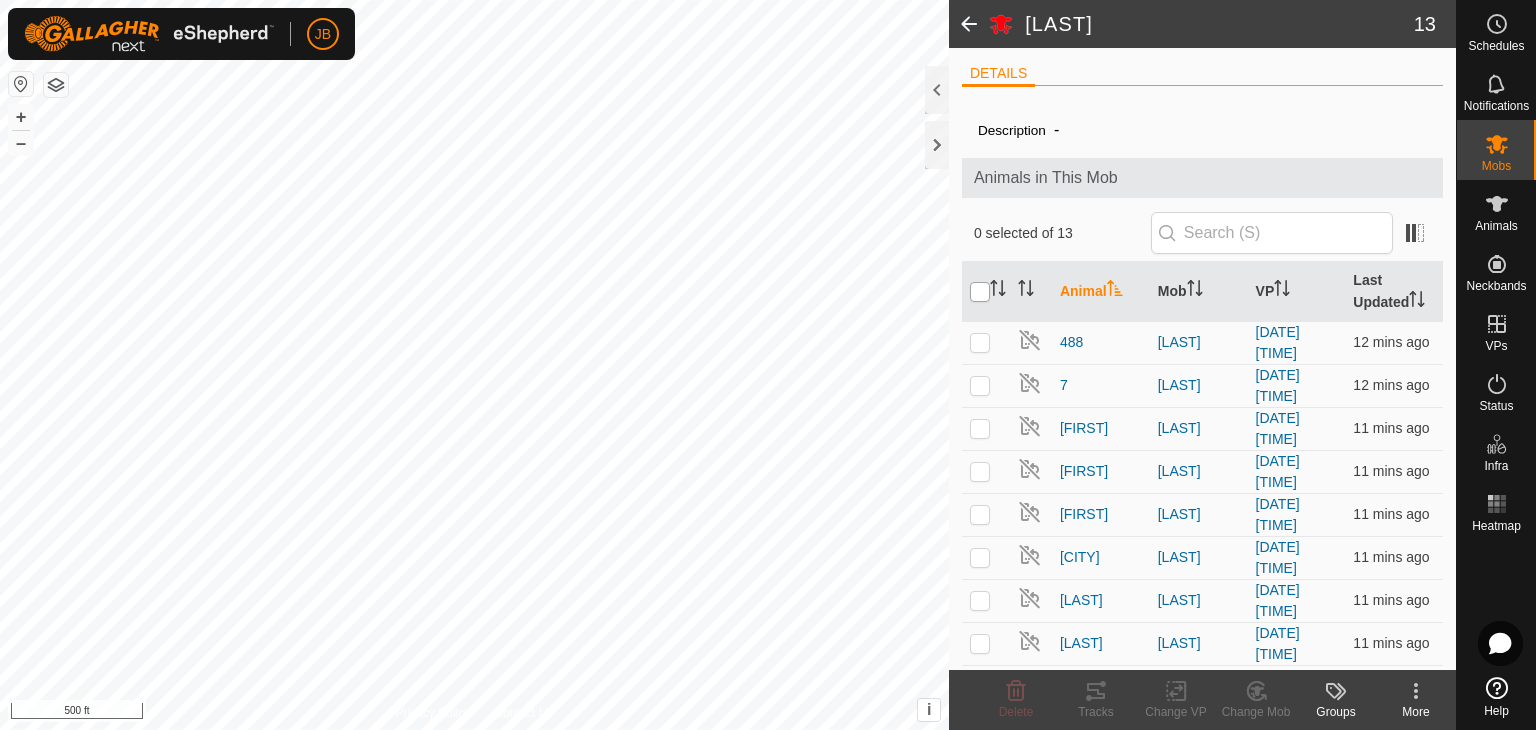 click at bounding box center [980, 292] 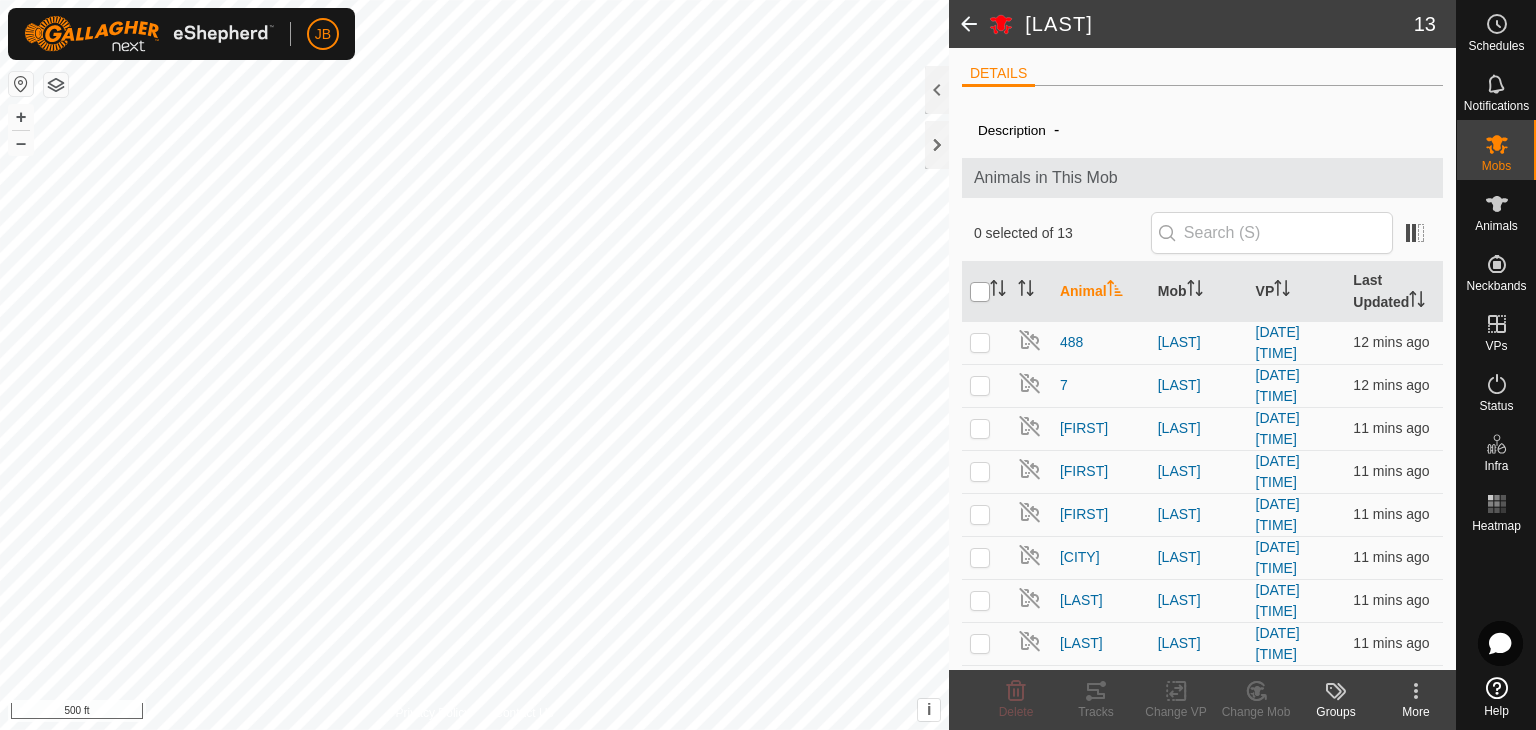 checkbox on "true" 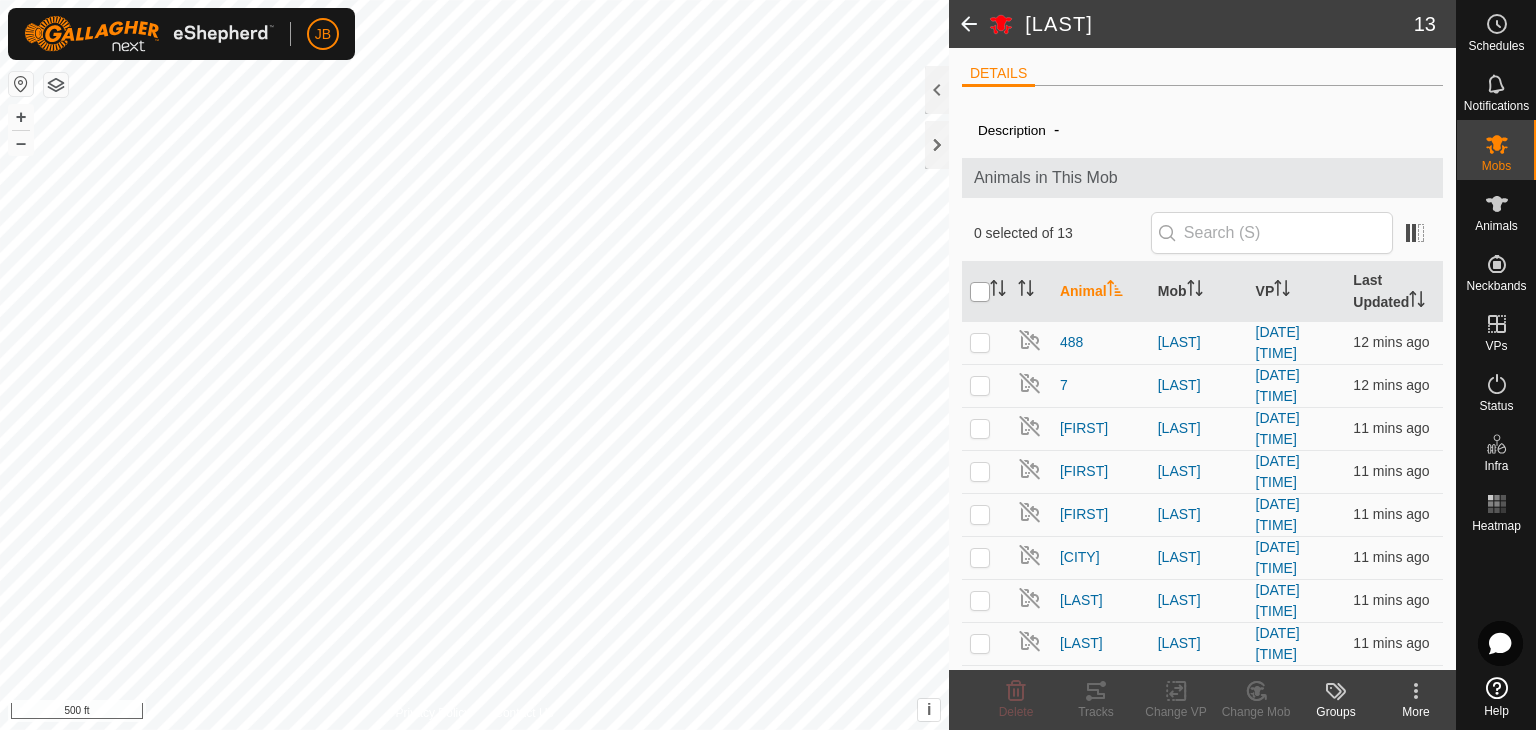 checkbox on "true" 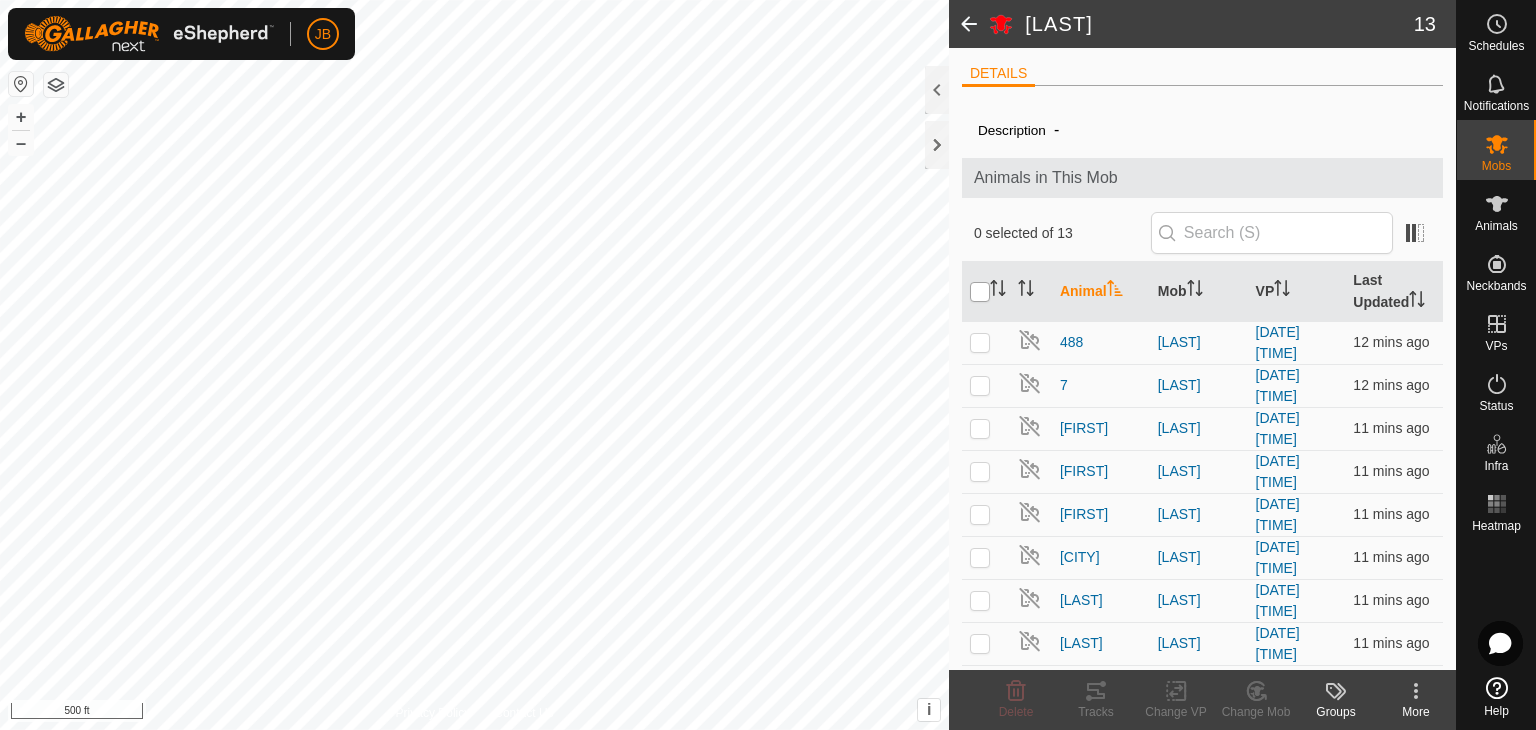 checkbox on "true" 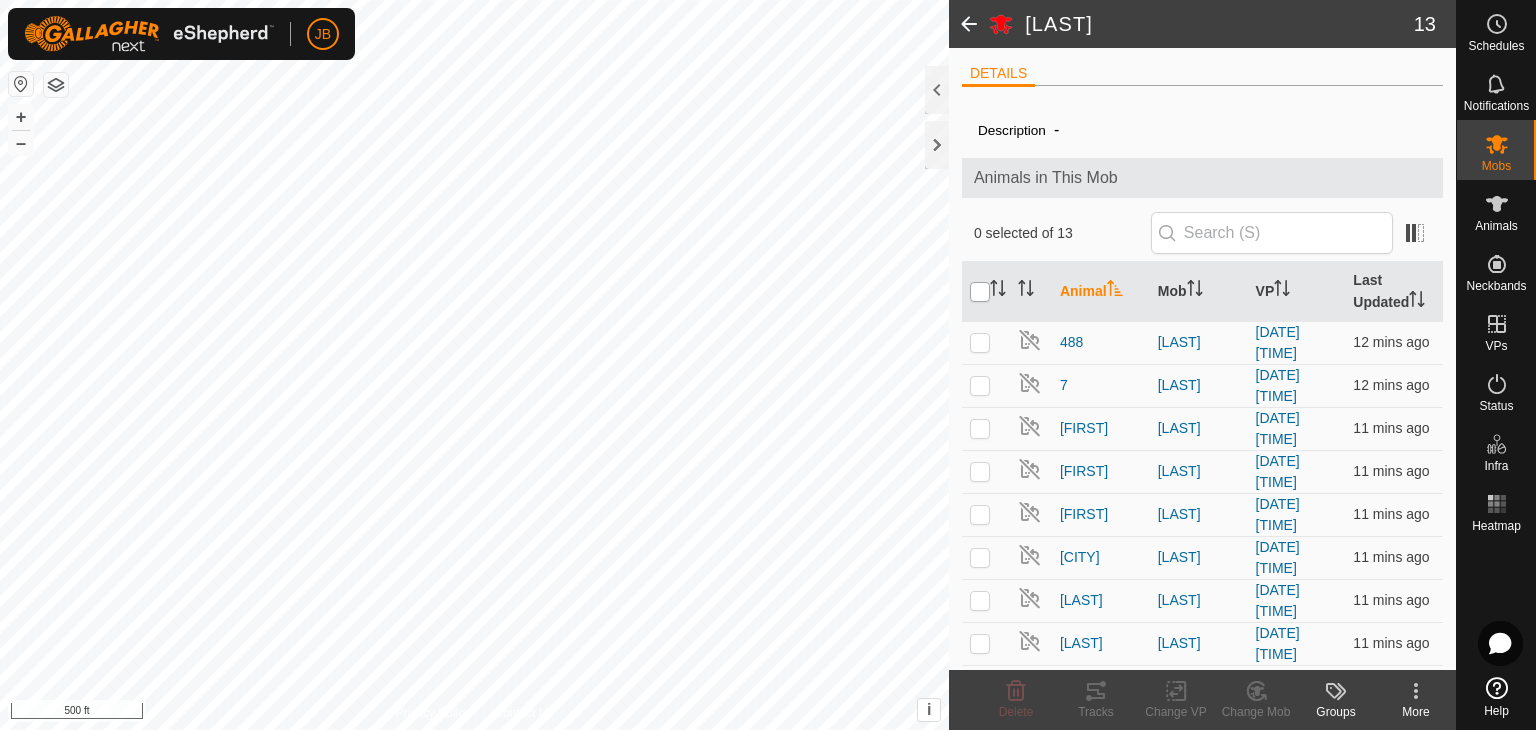 checkbox on "true" 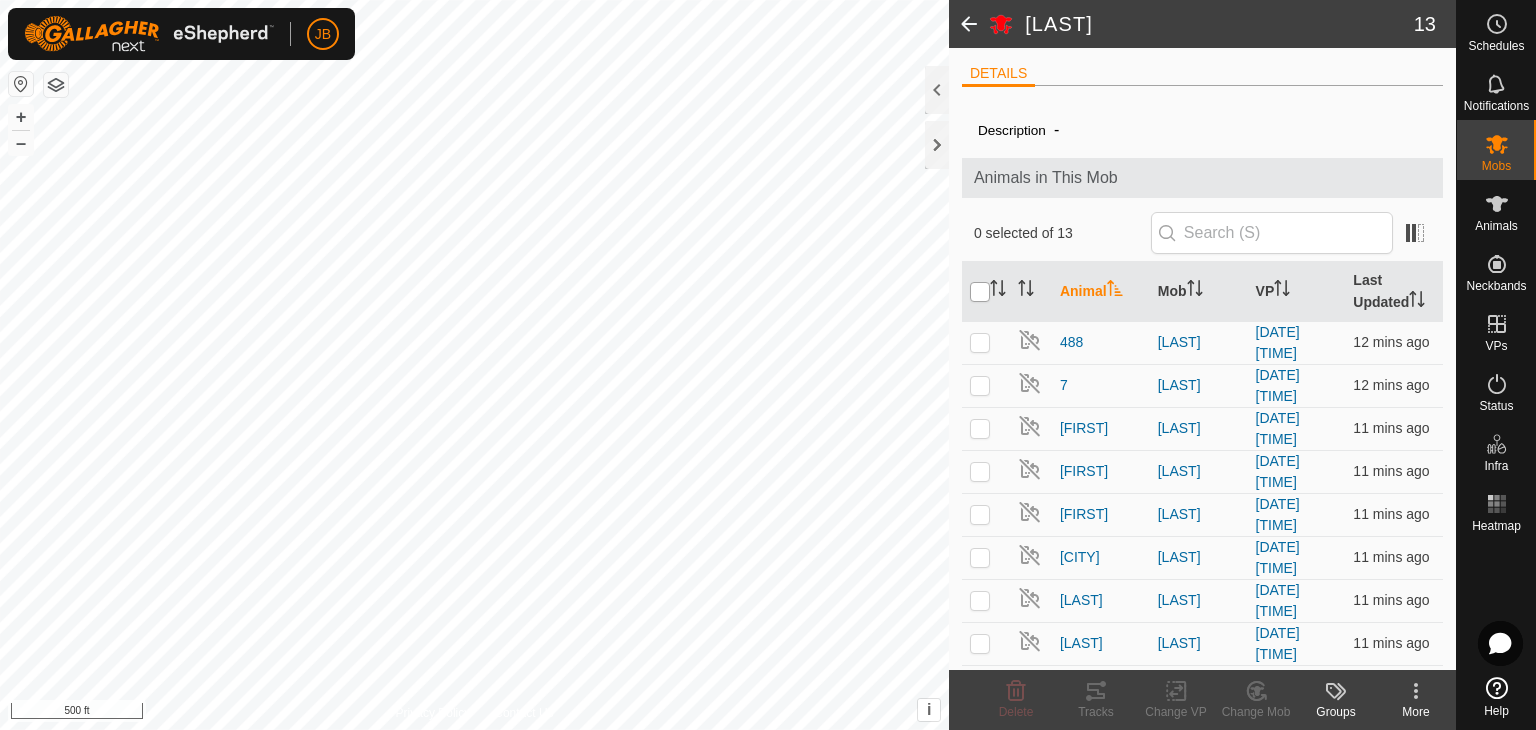 checkbox on "true" 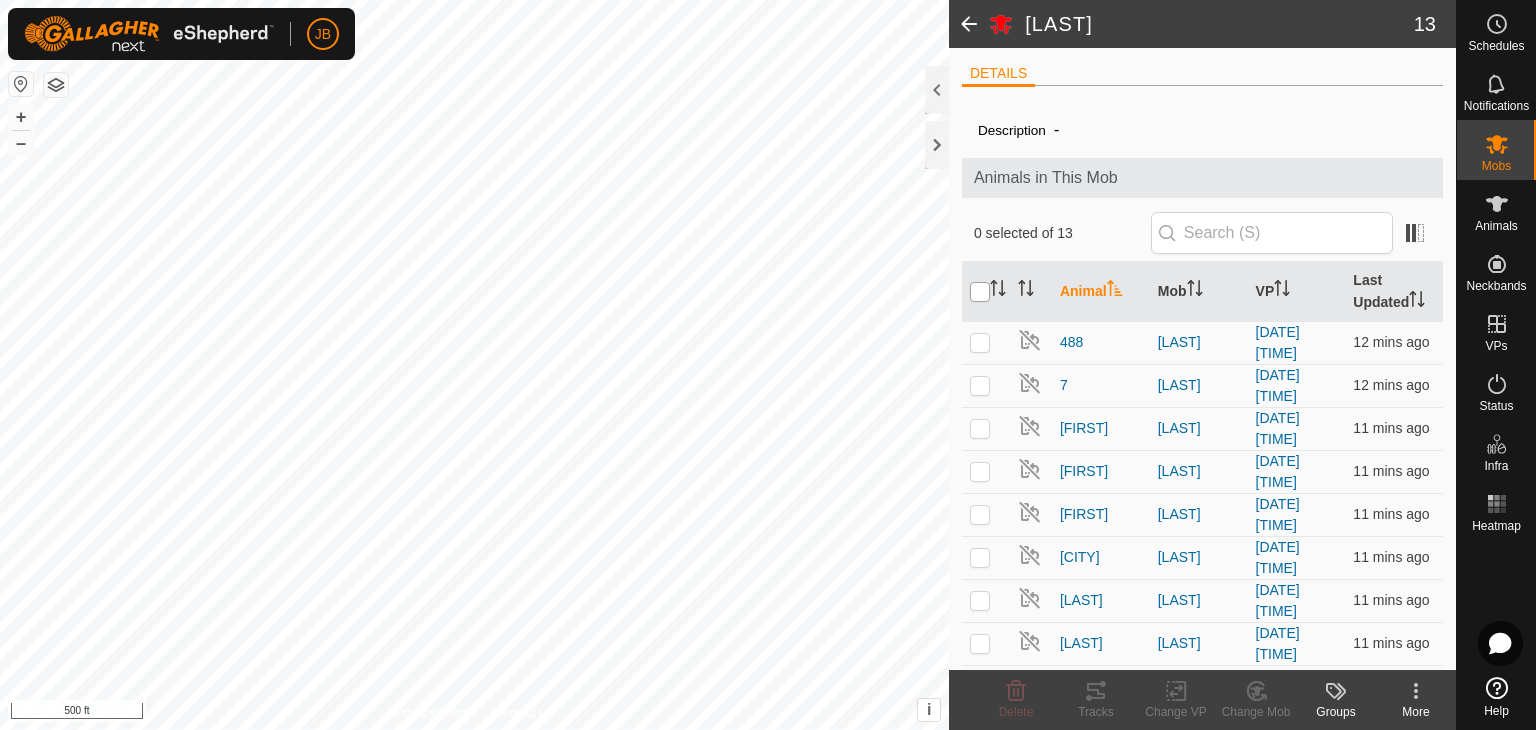 checkbox on "true" 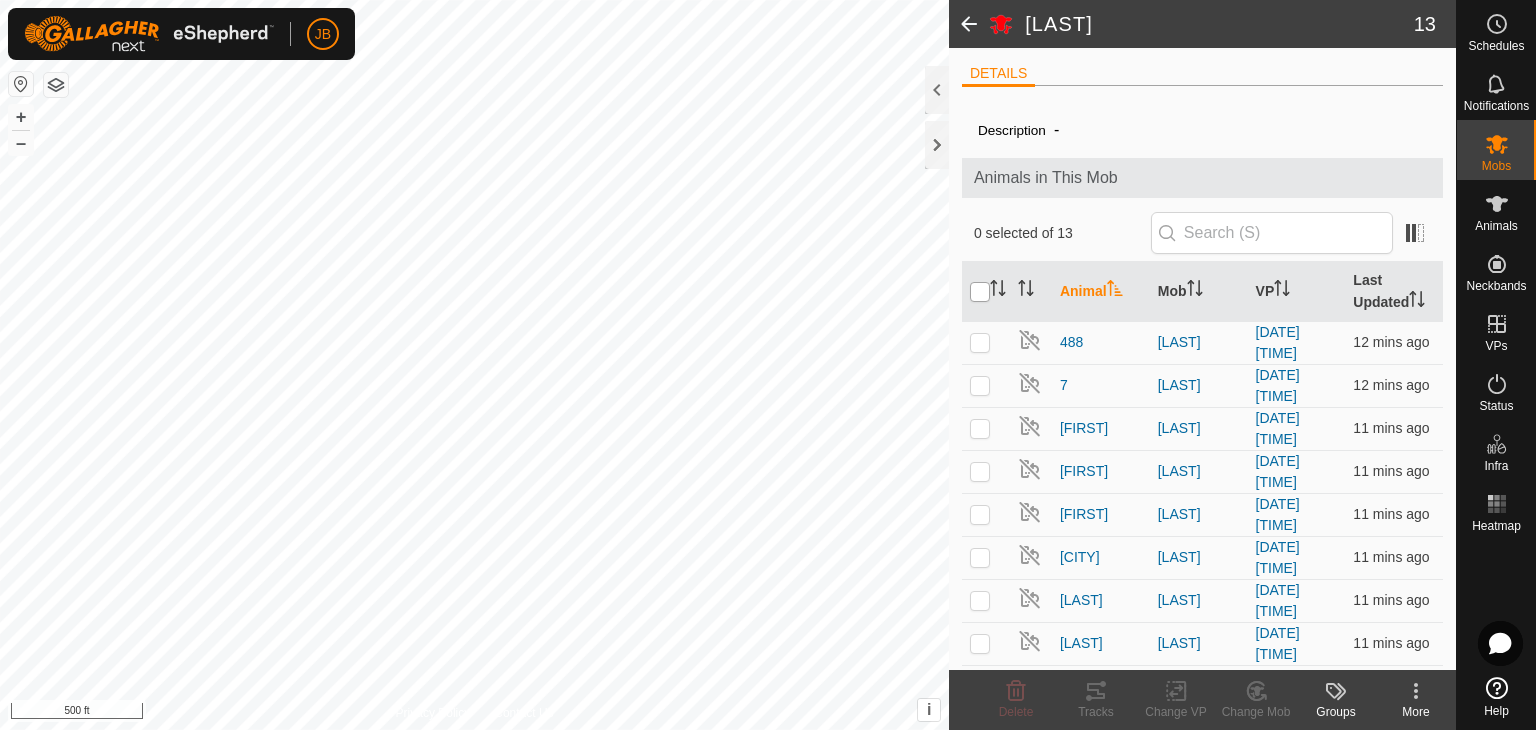 checkbox on "true" 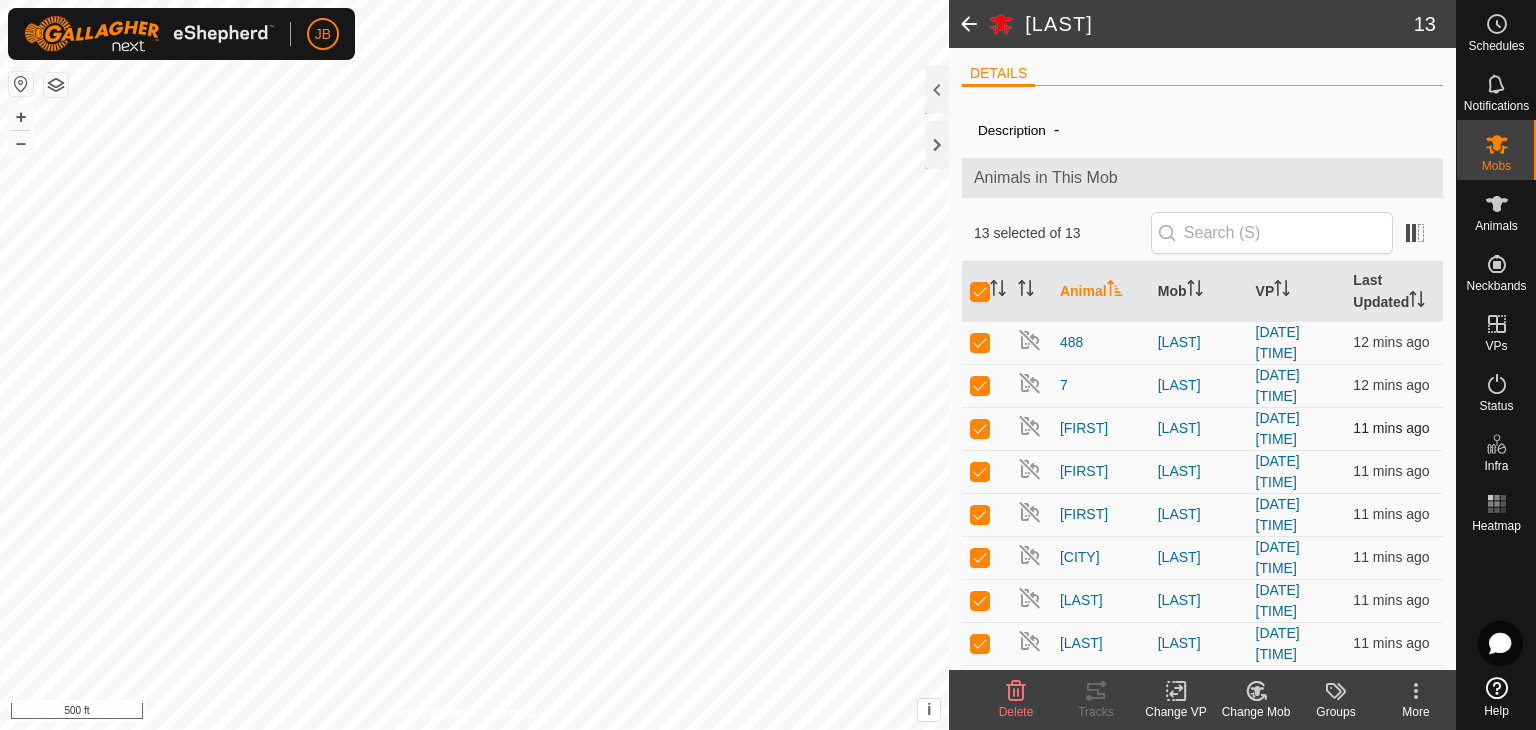 click at bounding box center (980, 428) 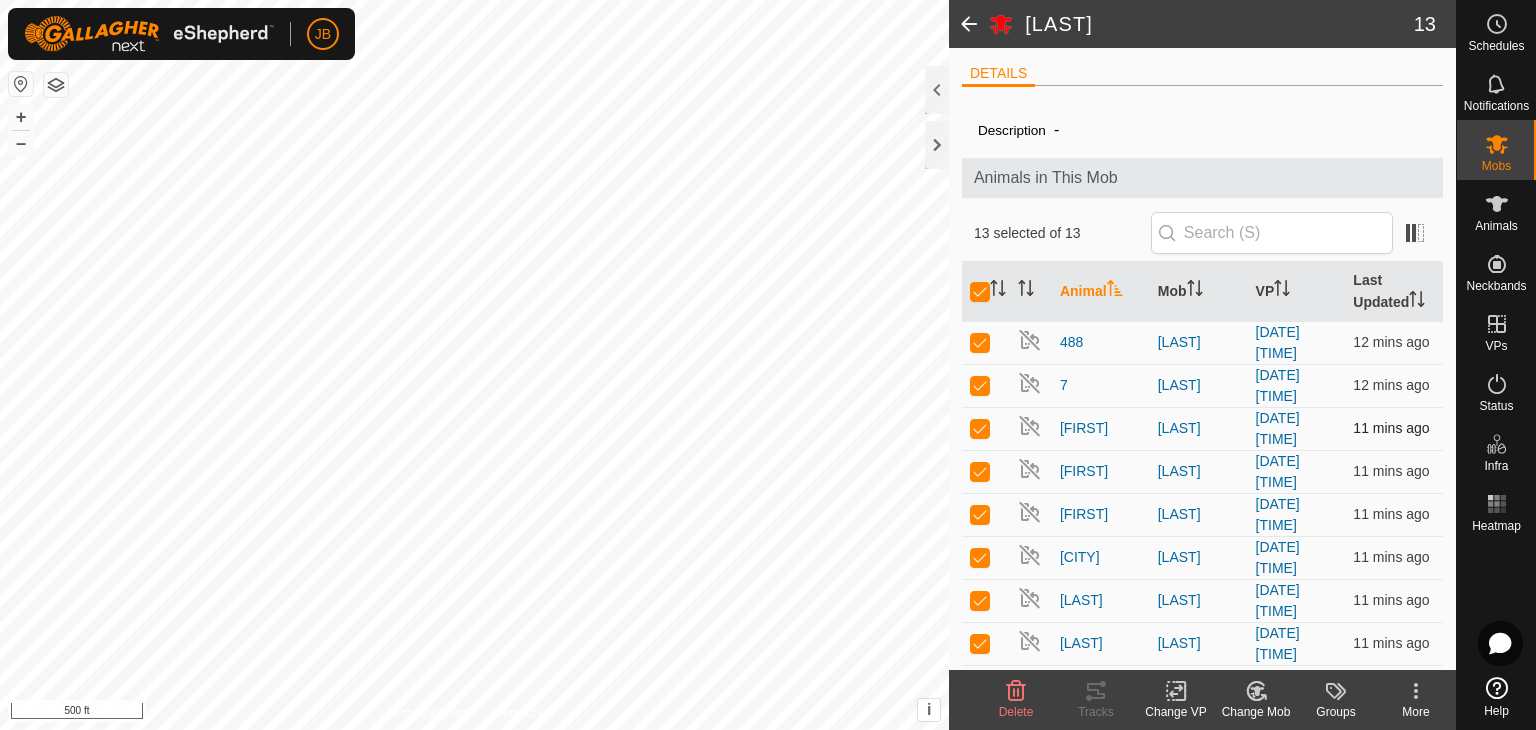 checkbox on "false" 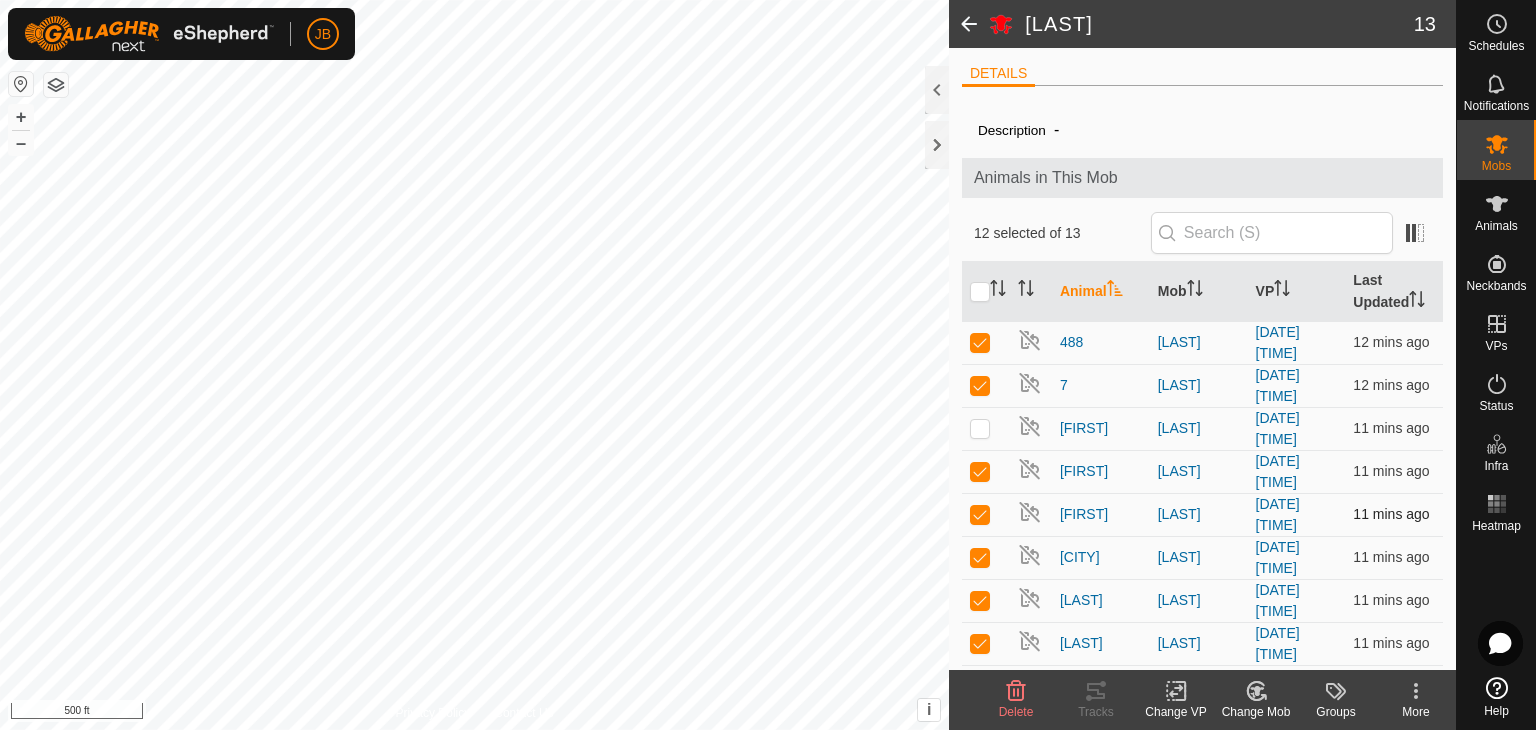 click at bounding box center (986, 514) 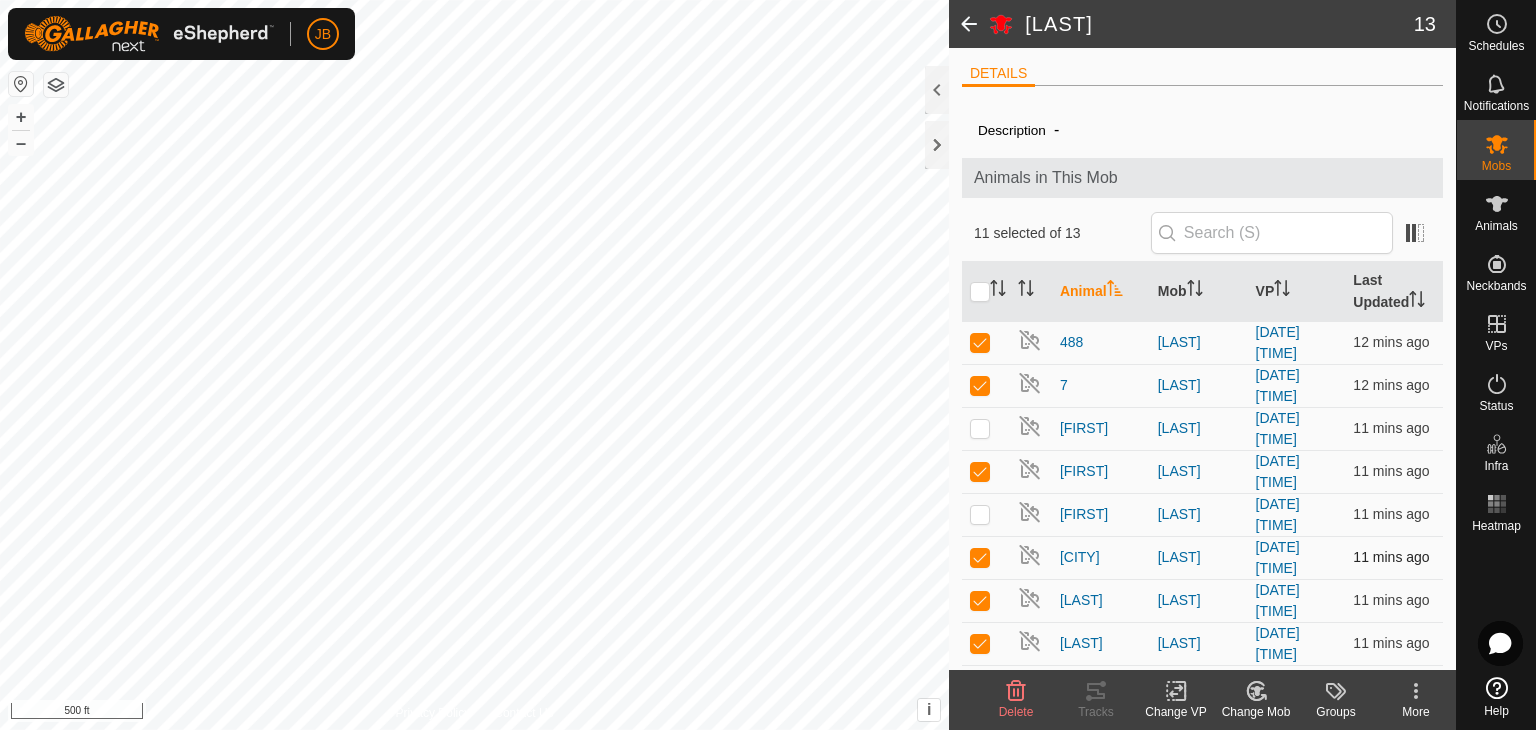 click at bounding box center [980, 557] 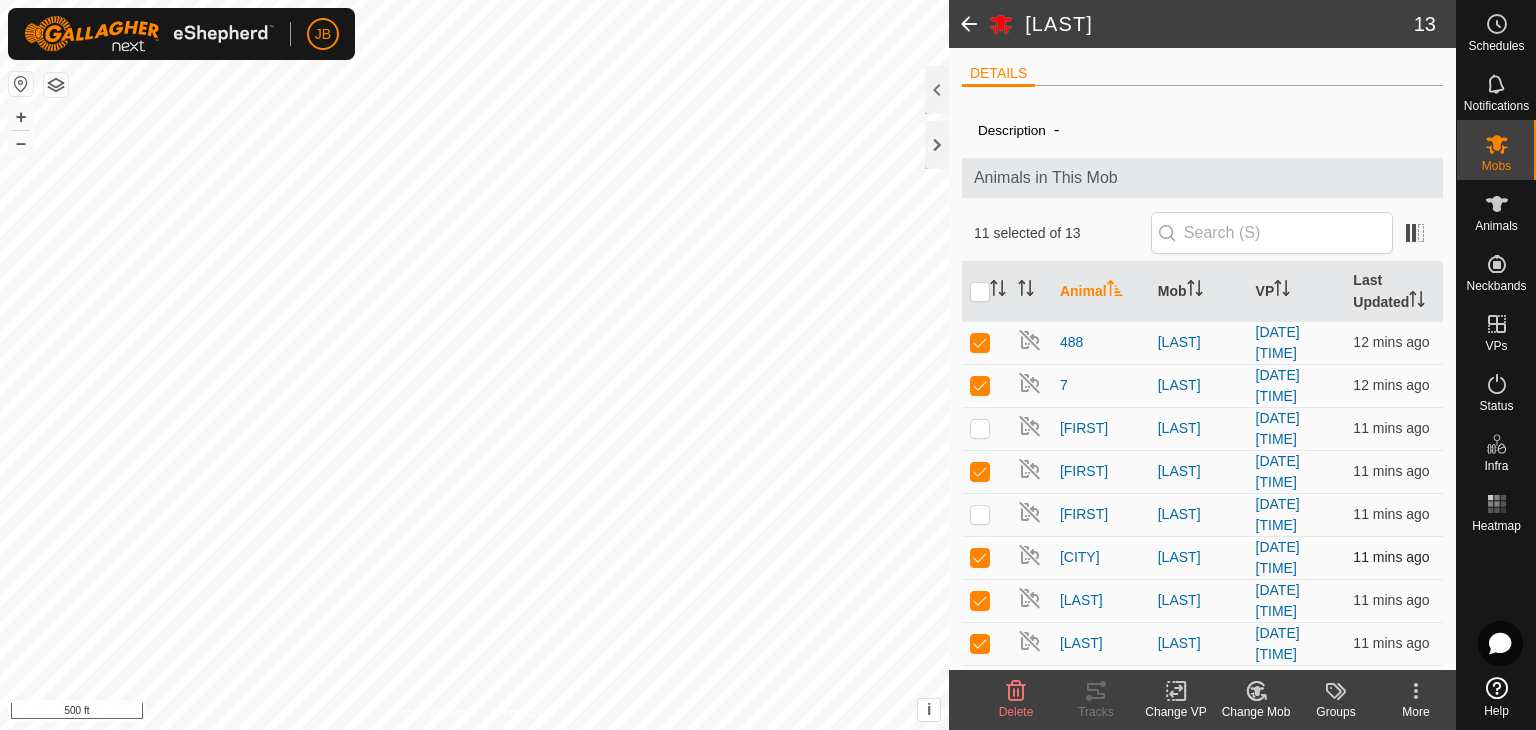 checkbox on "false" 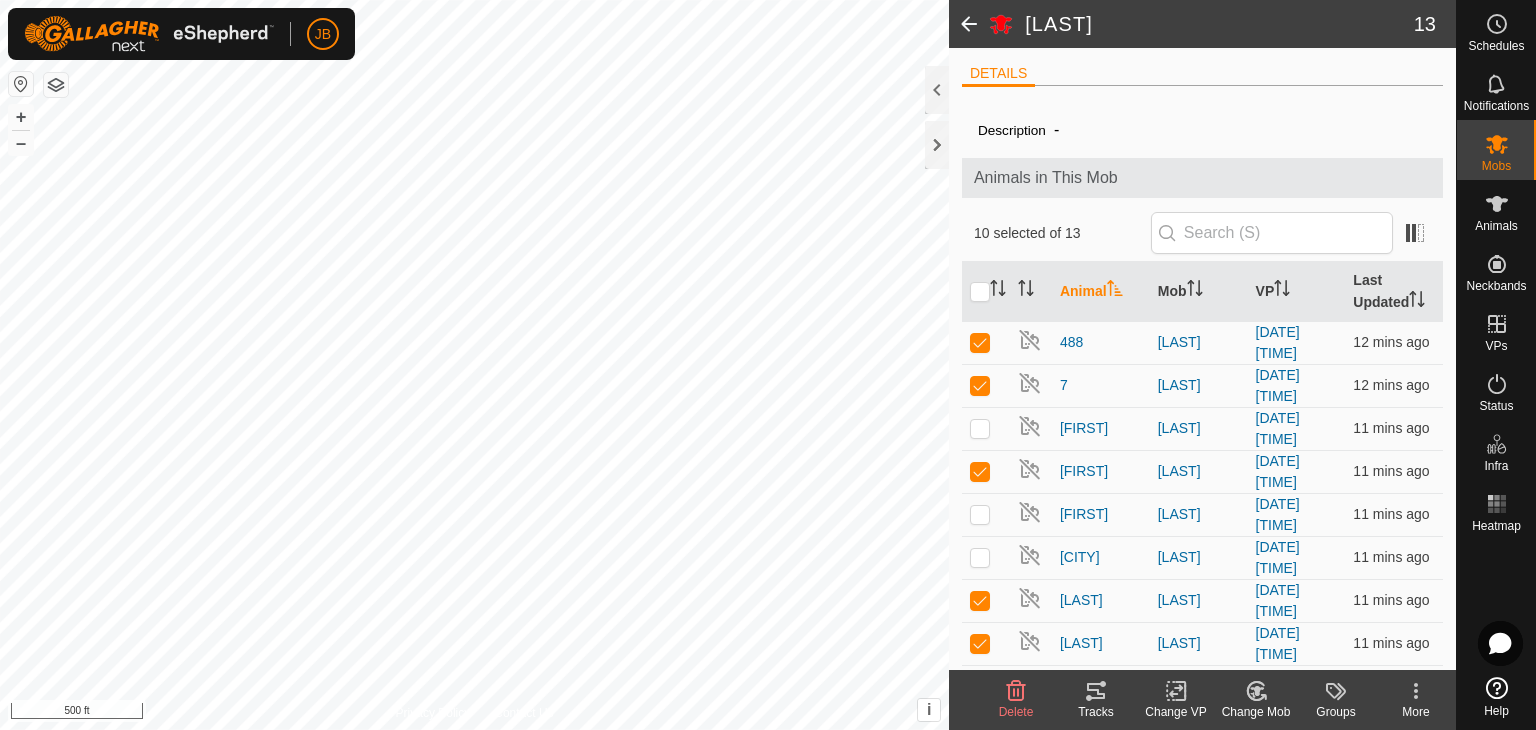 click 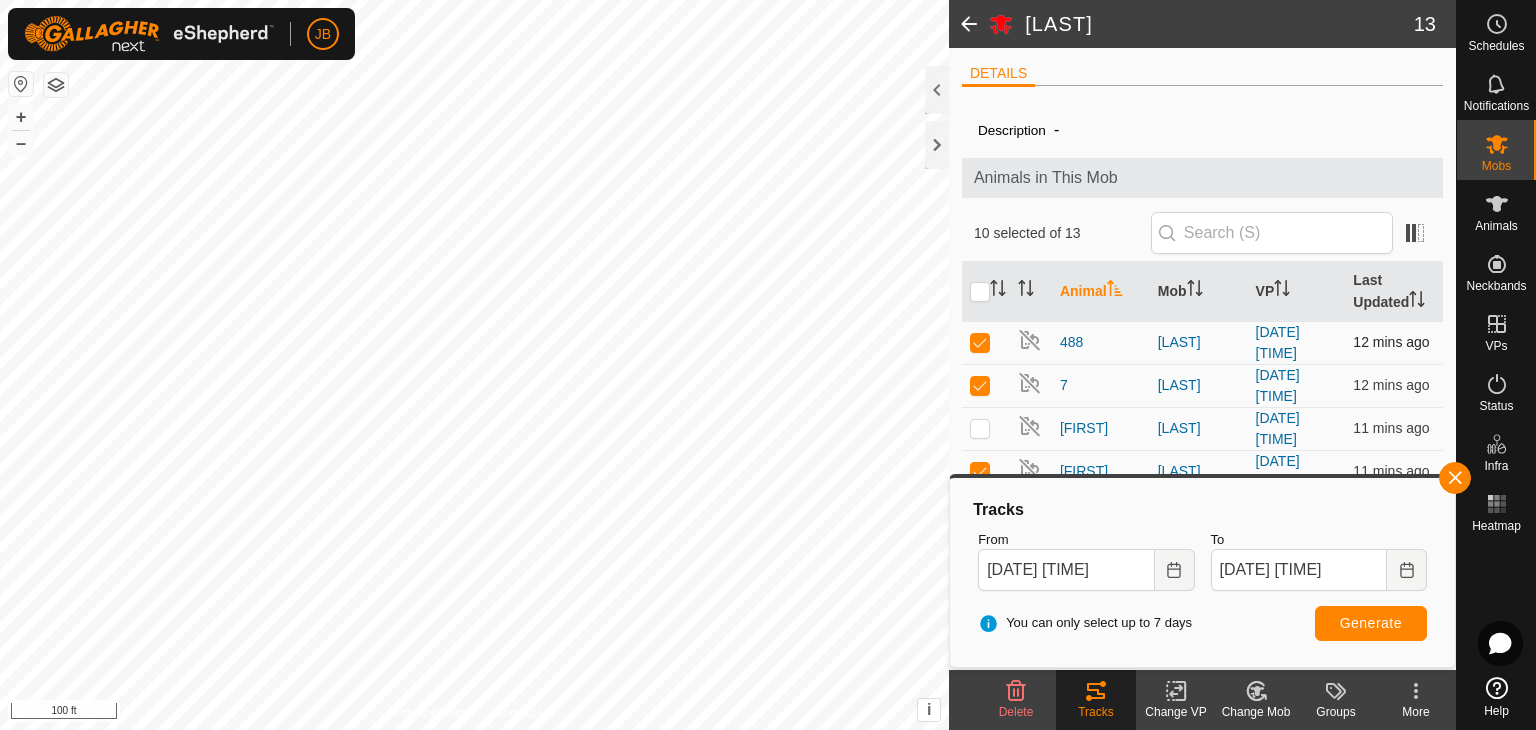 click at bounding box center [980, 342] 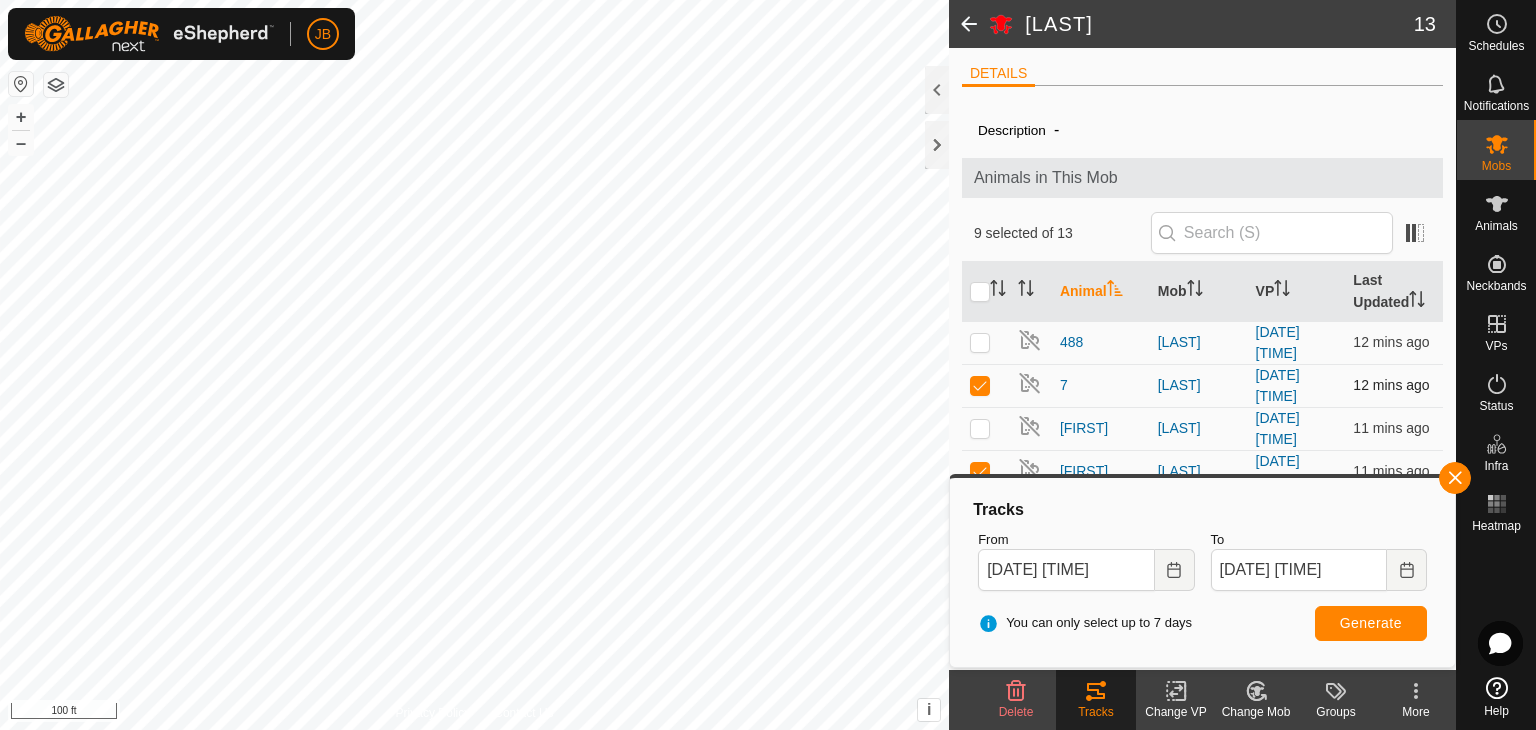 click at bounding box center (980, 385) 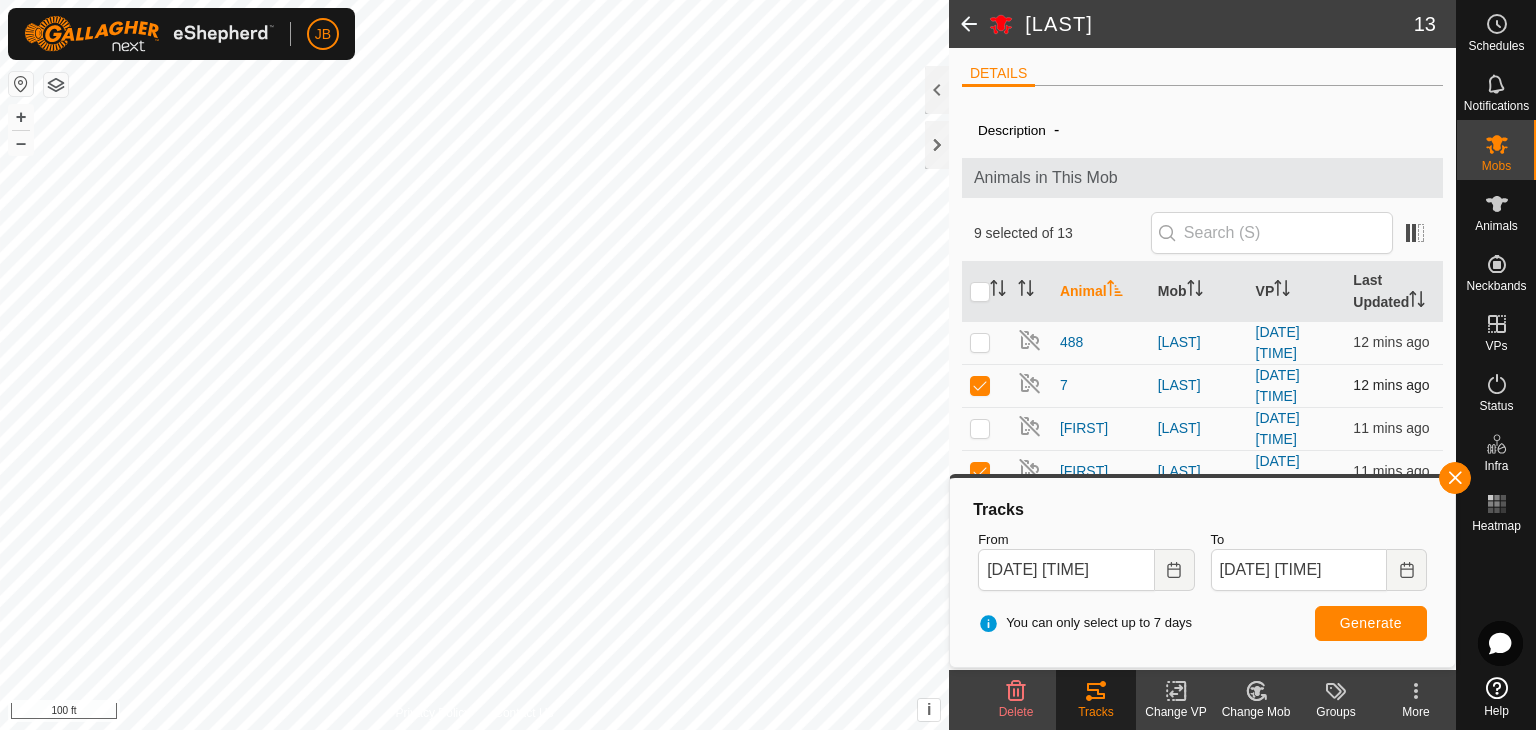 checkbox on "false" 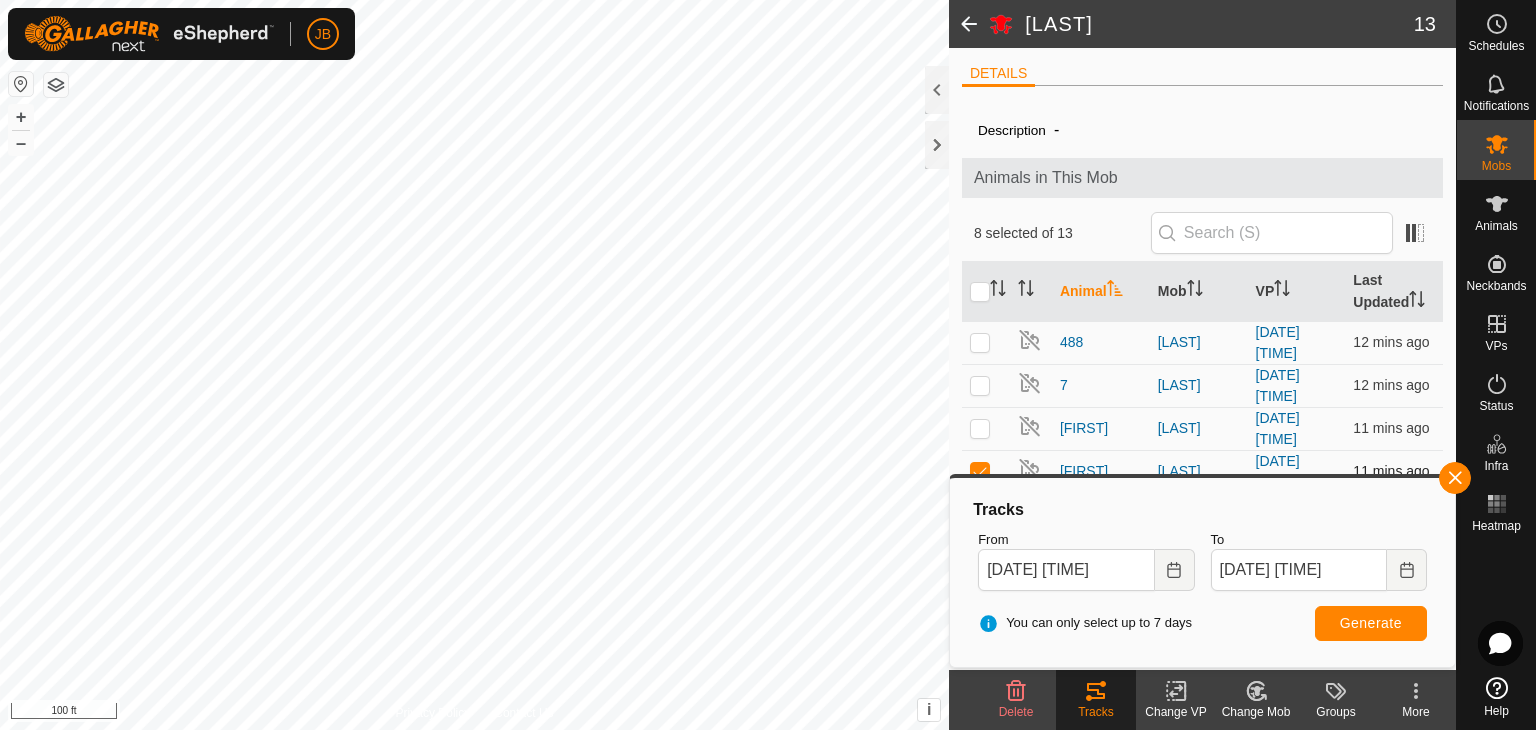 click at bounding box center (980, 471) 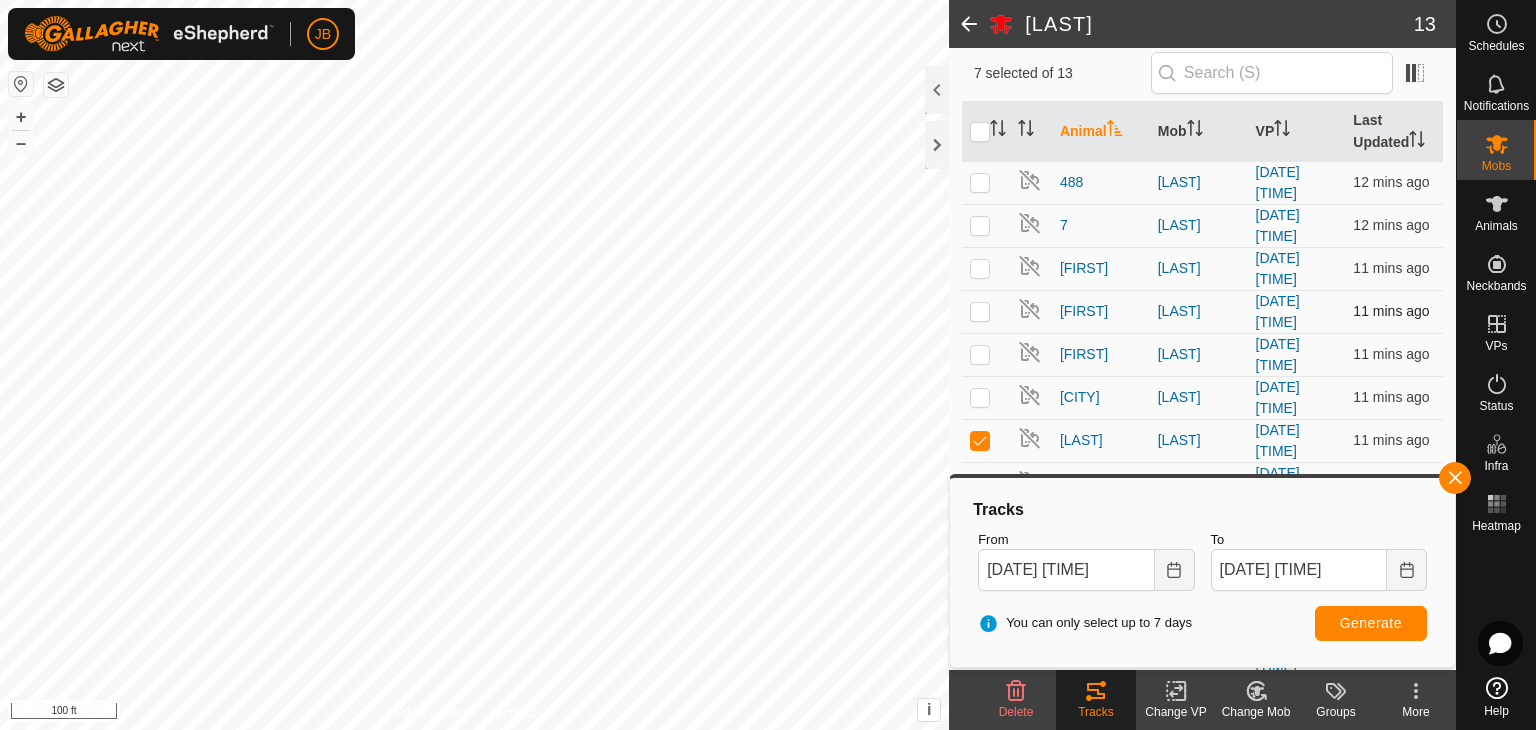 scroll, scrollTop: 167, scrollLeft: 0, axis: vertical 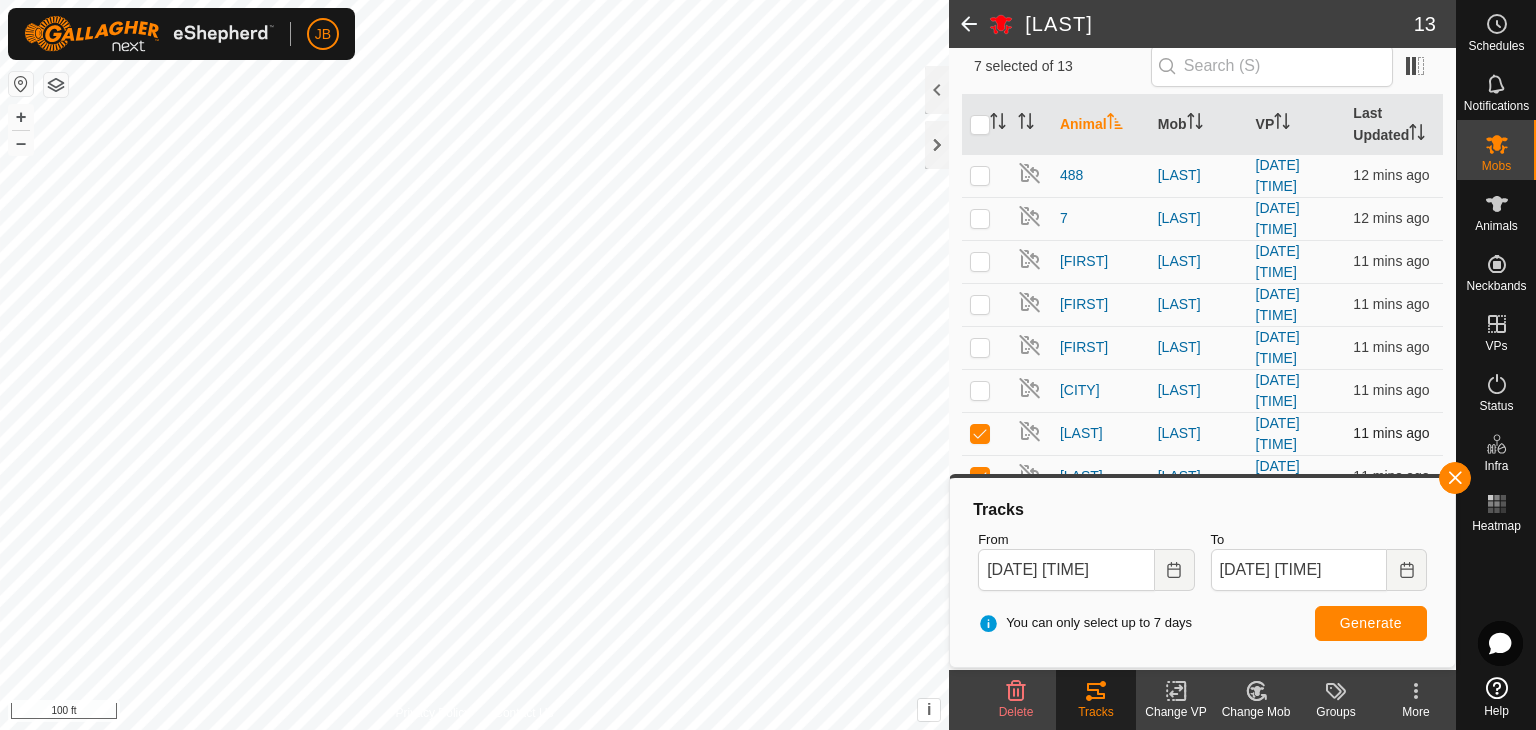 click at bounding box center [980, 433] 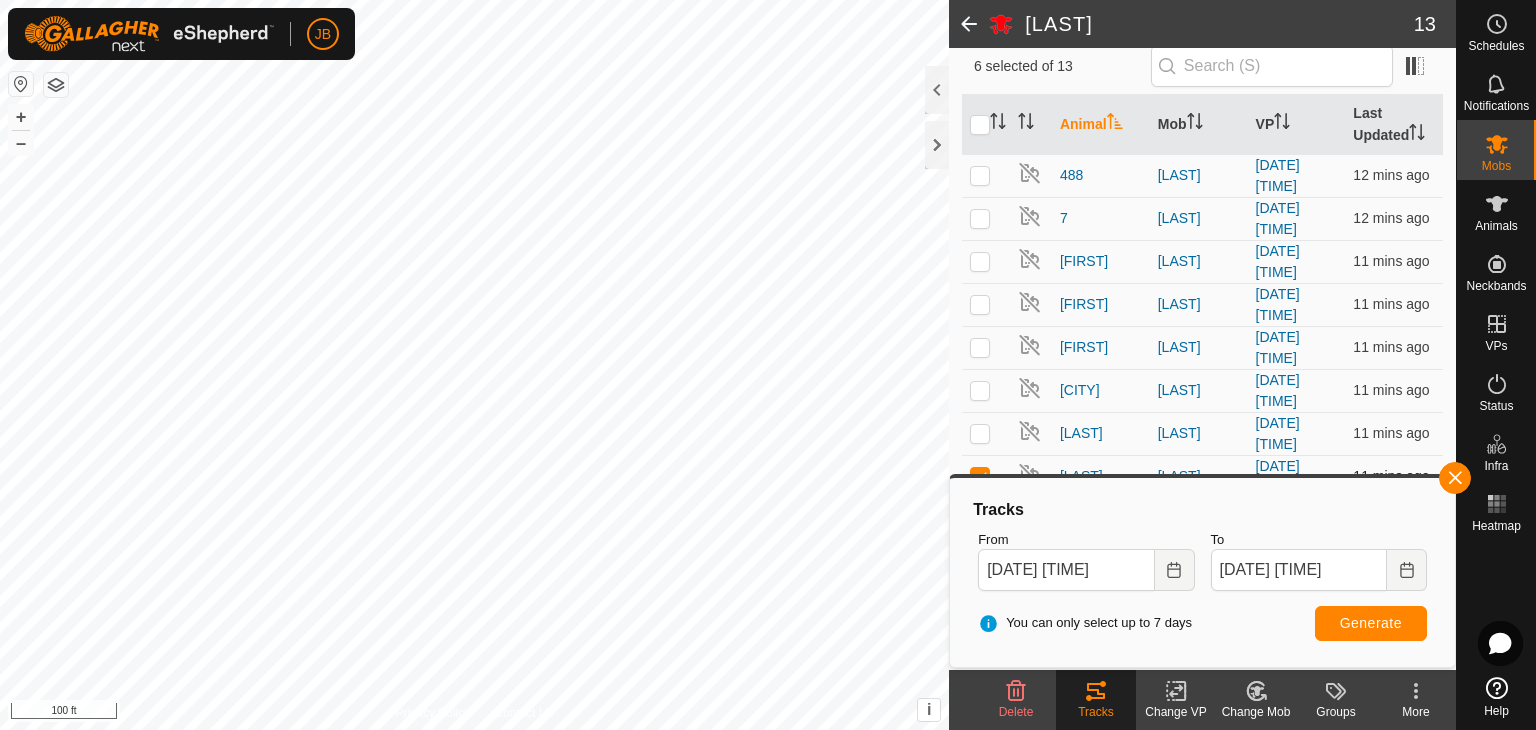 click at bounding box center (980, 476) 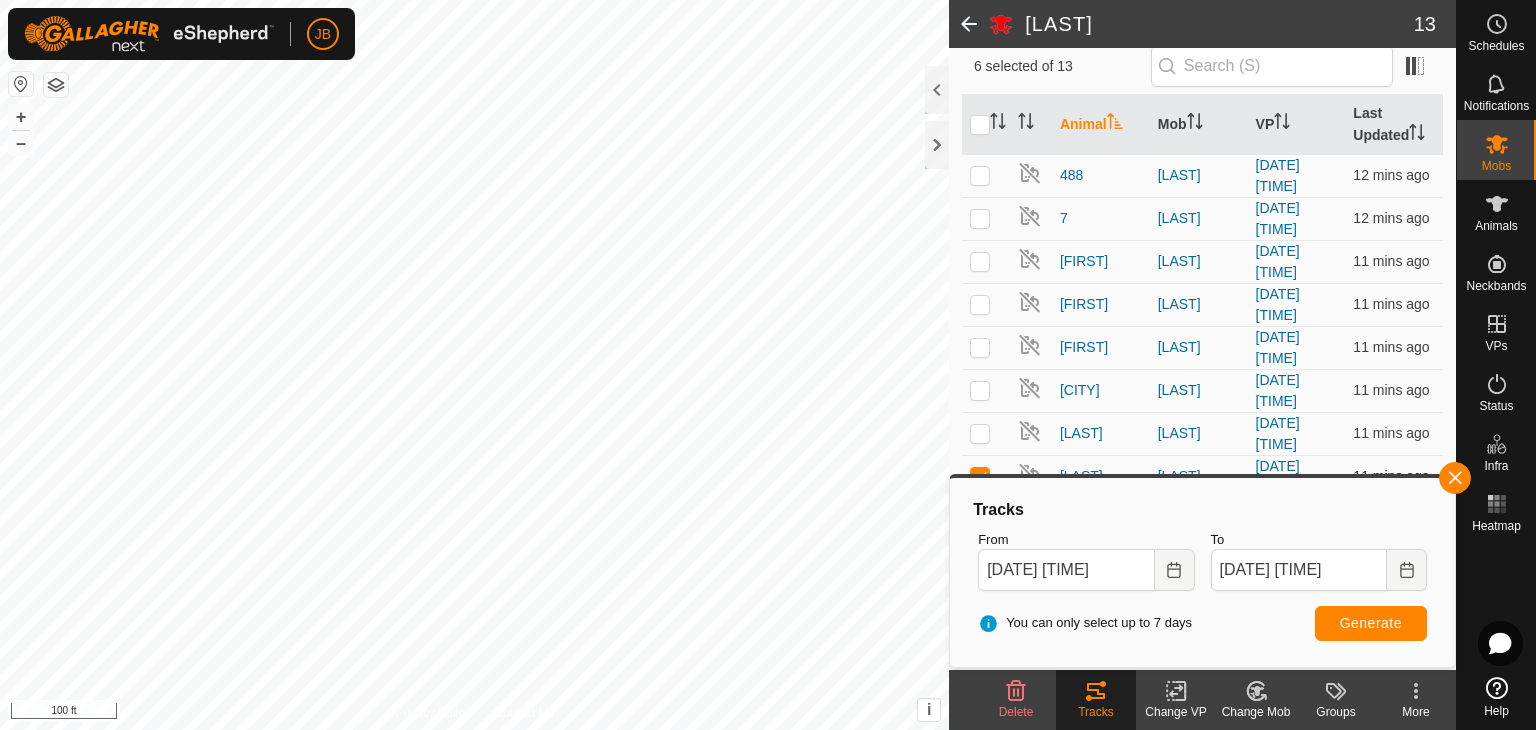 checkbox on "false" 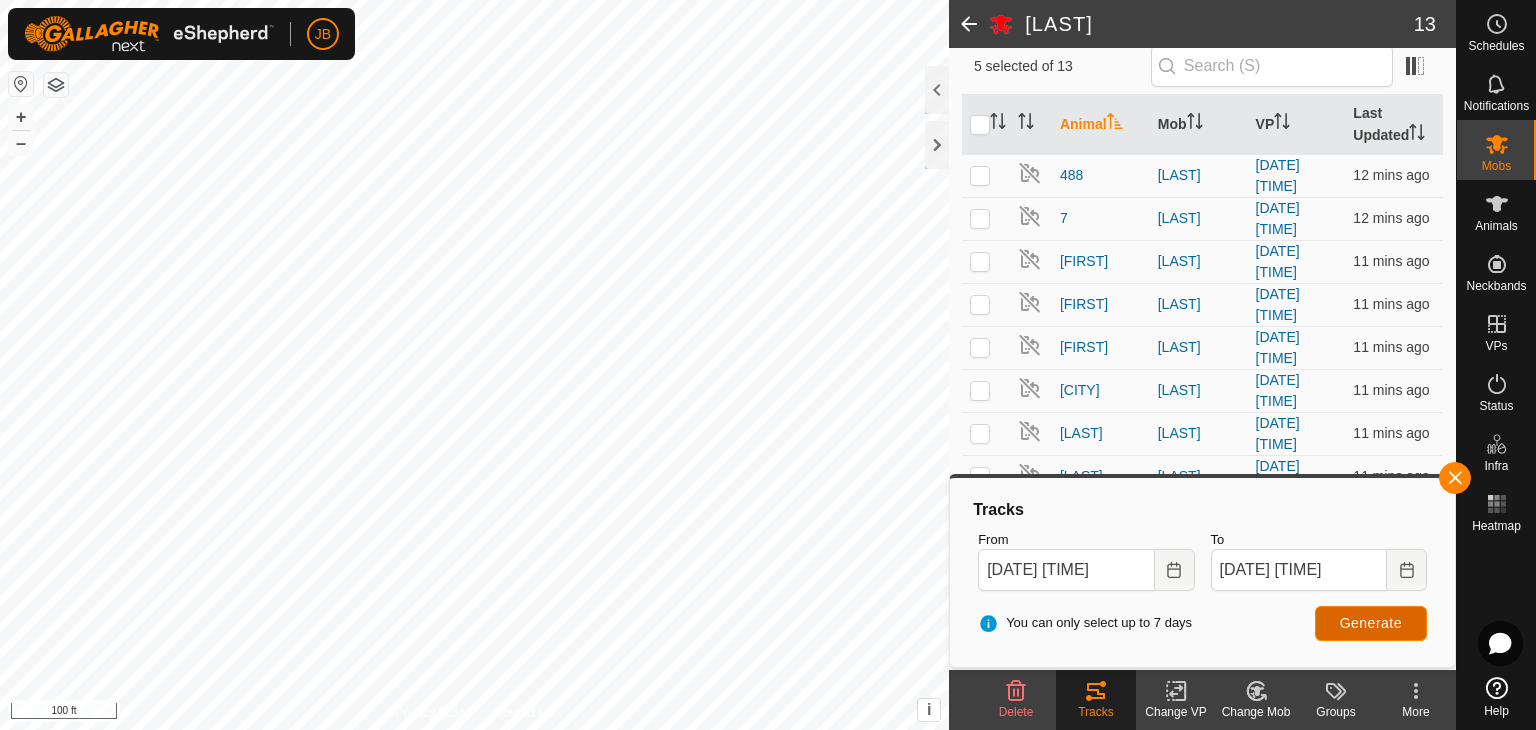 click on "Generate" at bounding box center (1371, 623) 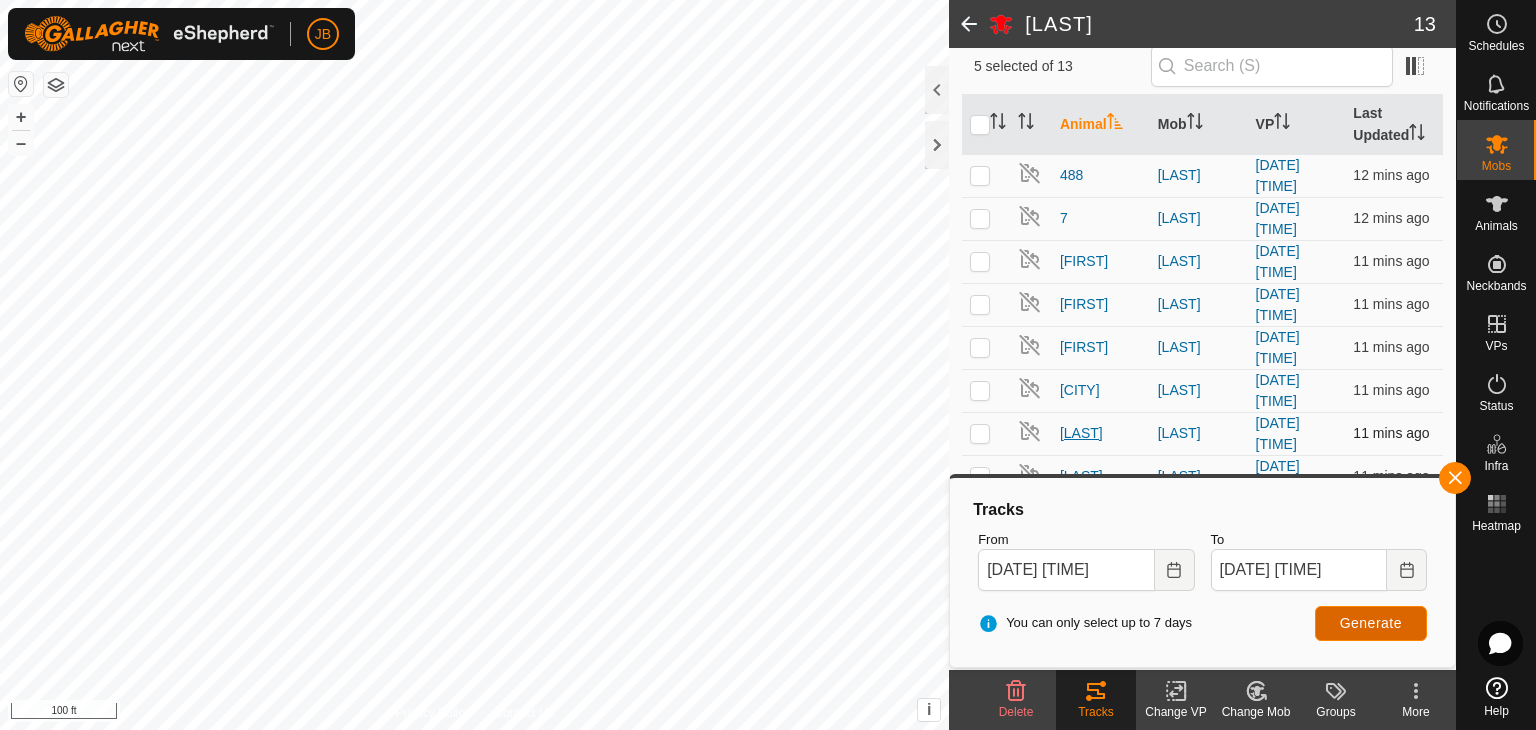 scroll, scrollTop: 207, scrollLeft: 0, axis: vertical 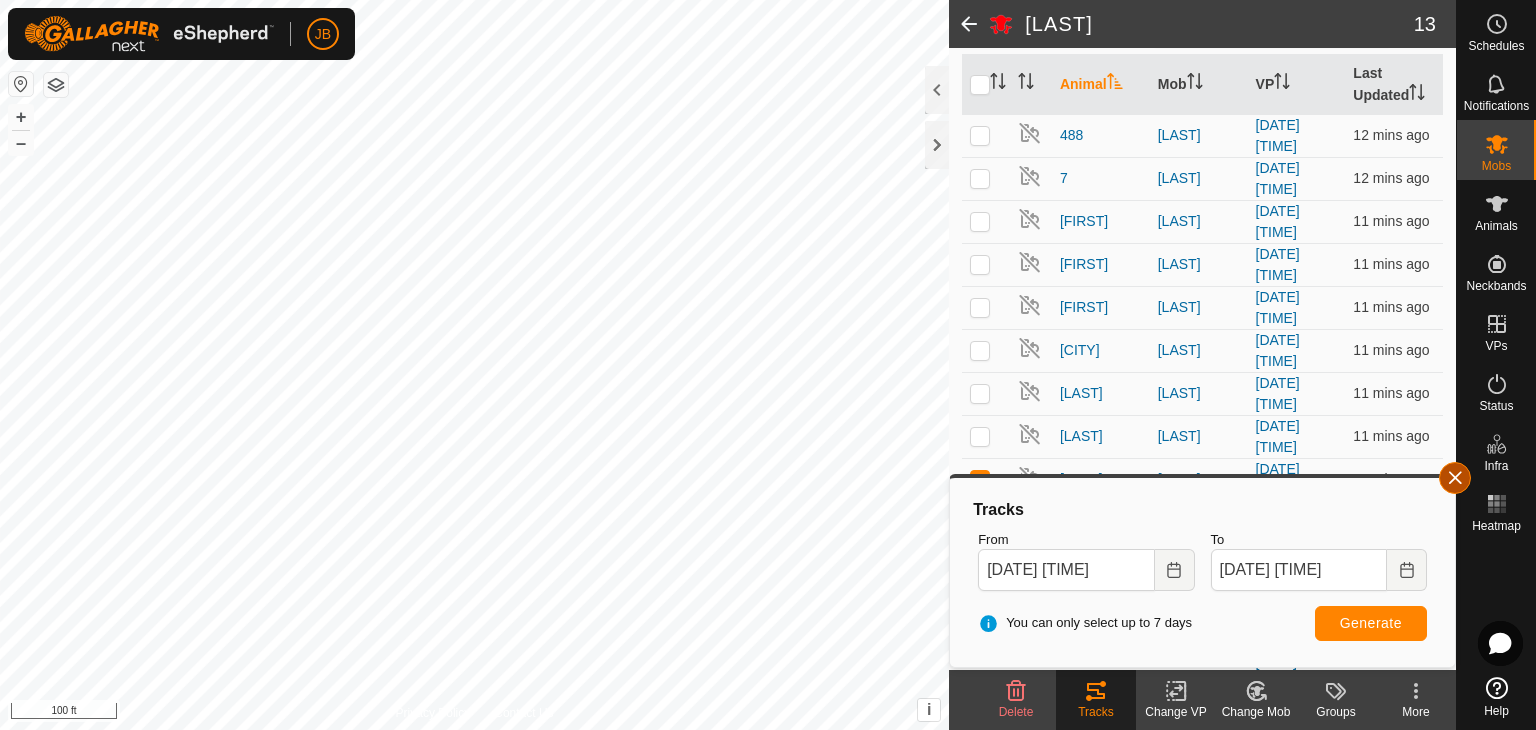 click at bounding box center [1455, 478] 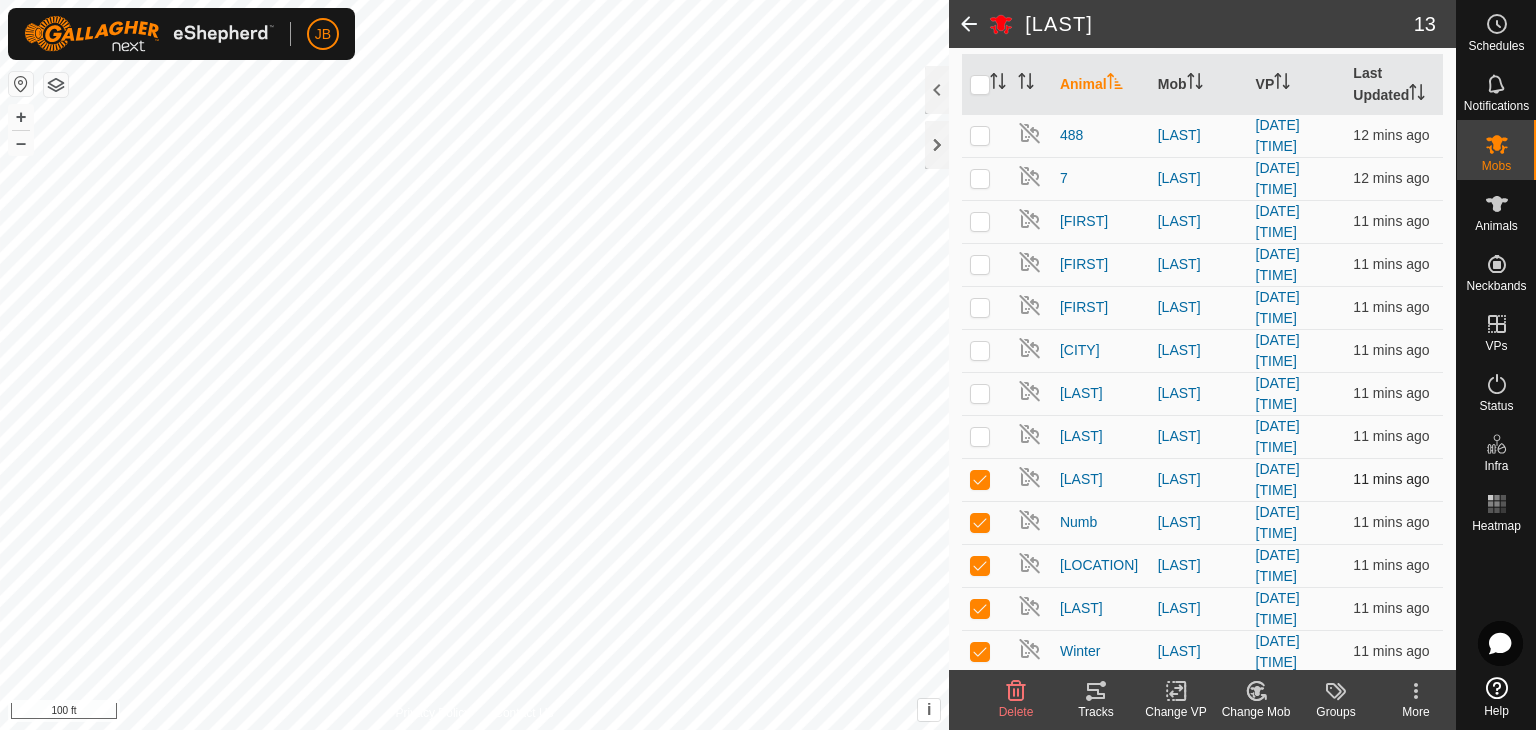 click at bounding box center [980, 479] 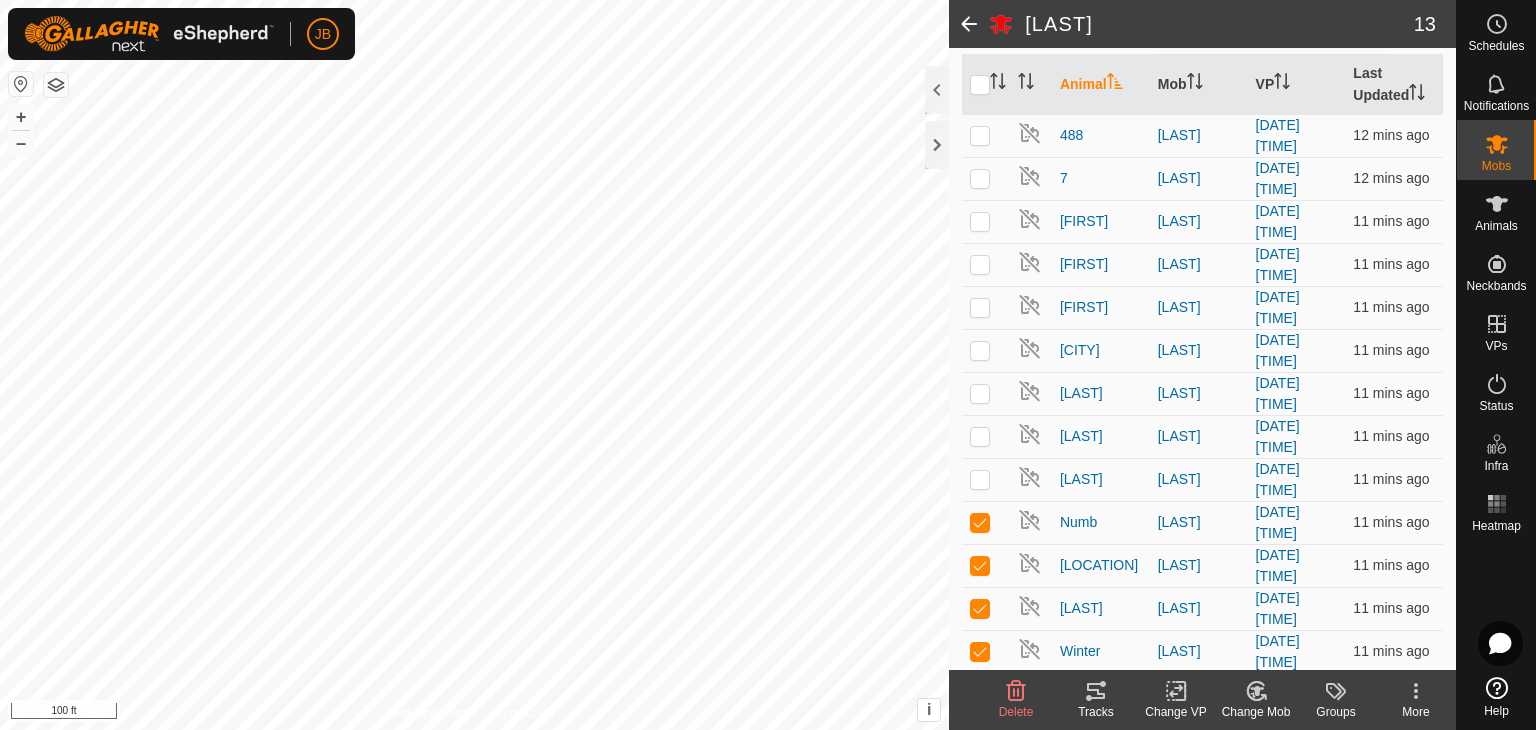 click 